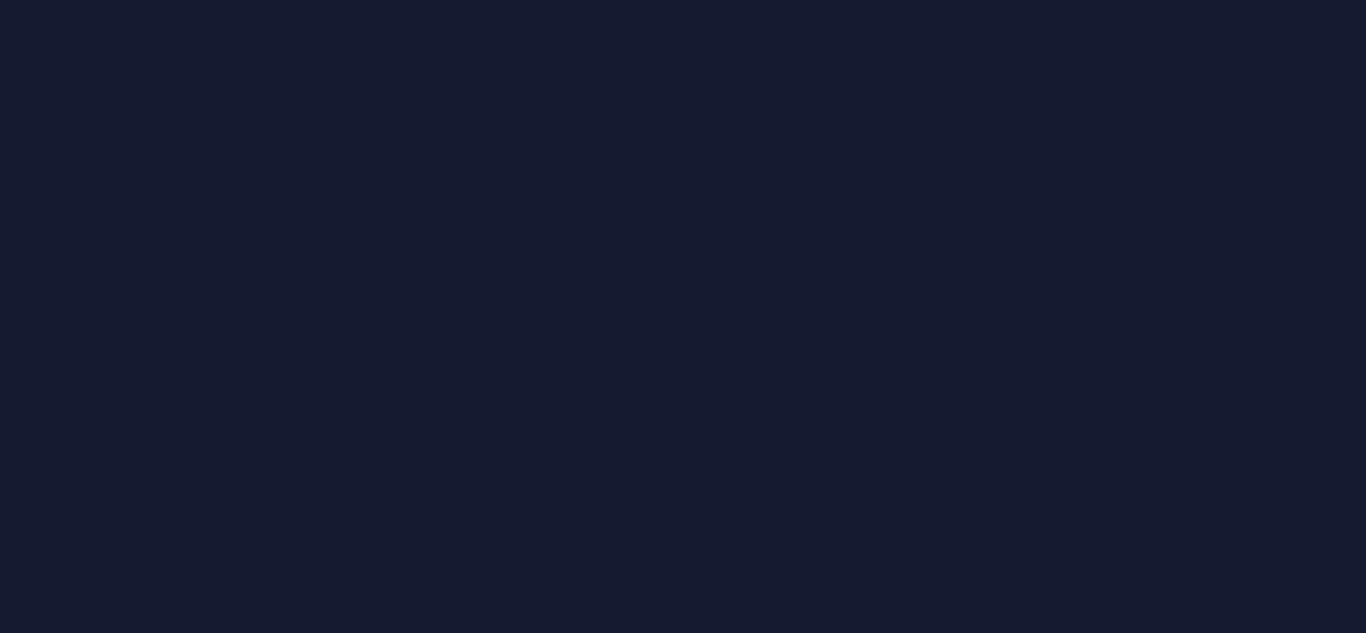 scroll, scrollTop: 0, scrollLeft: 0, axis: both 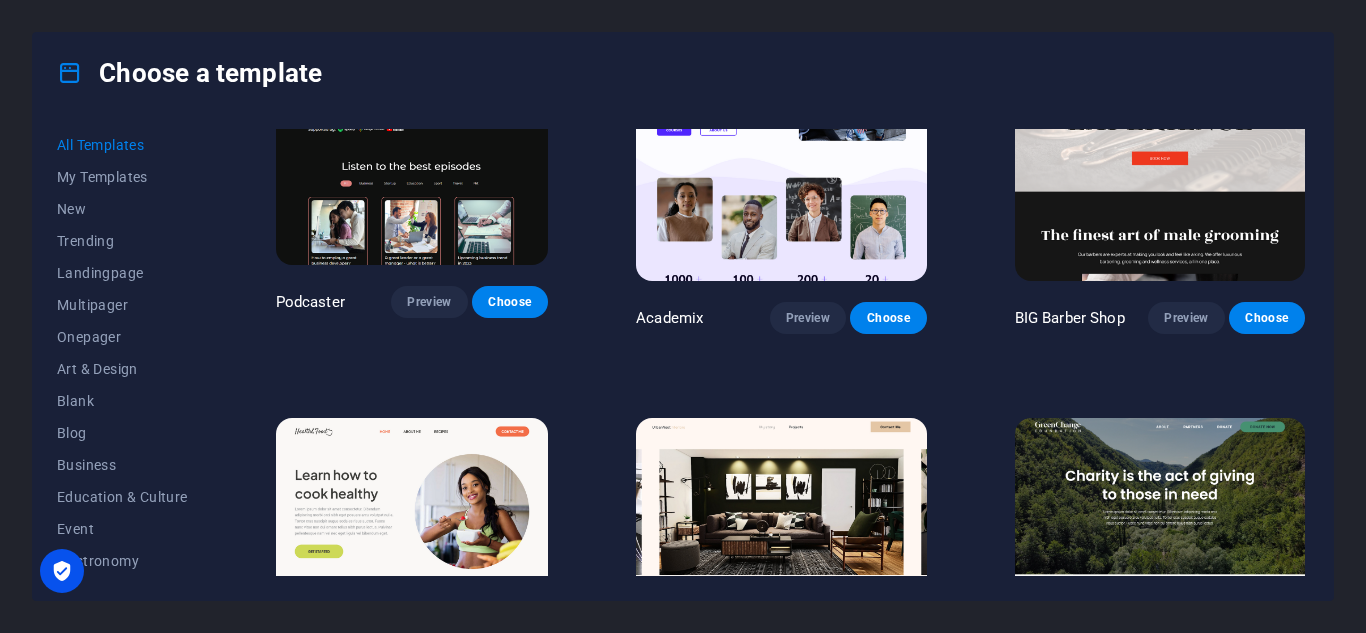 click on "All Templates" at bounding box center (122, 145) 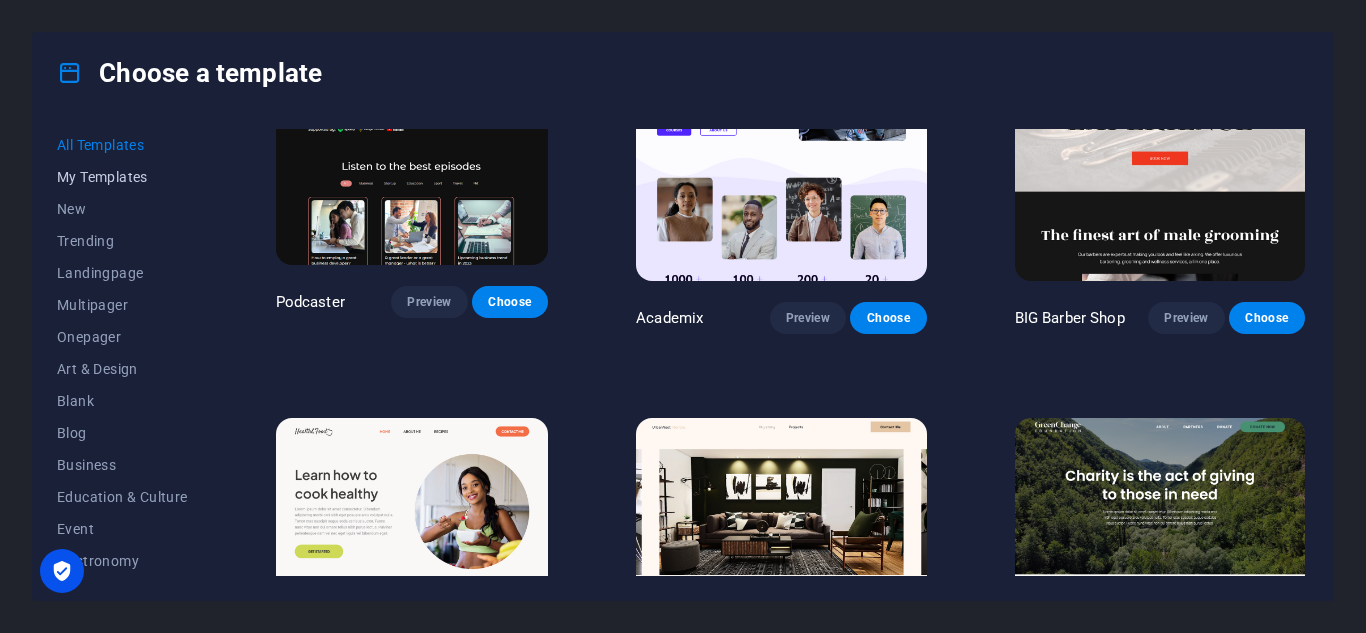 click on "My Templates" at bounding box center (122, 177) 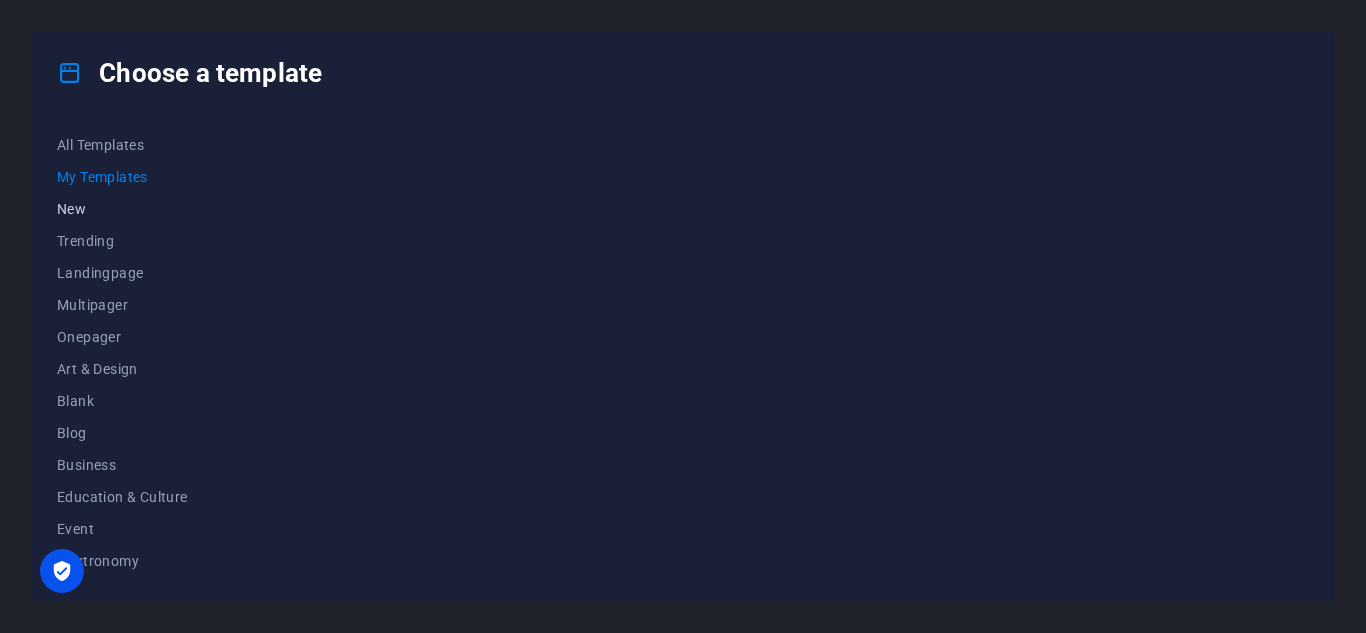 click on "New" at bounding box center [122, 209] 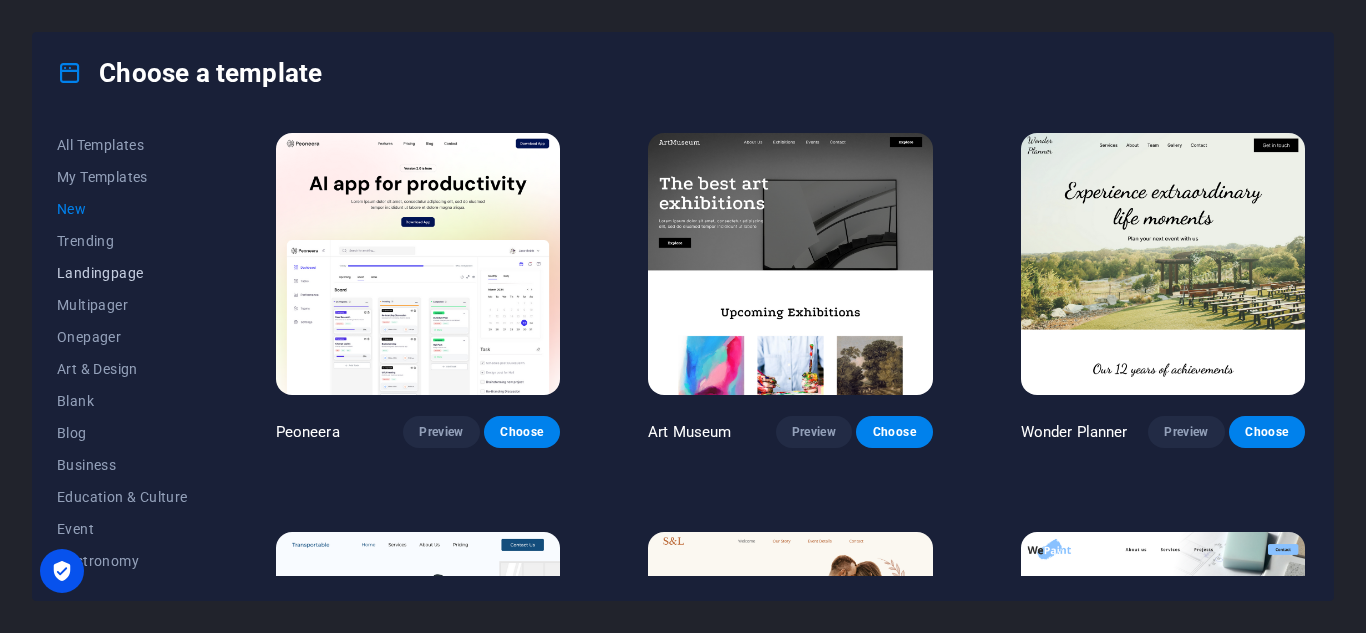 click on "Landingpage" at bounding box center [122, 273] 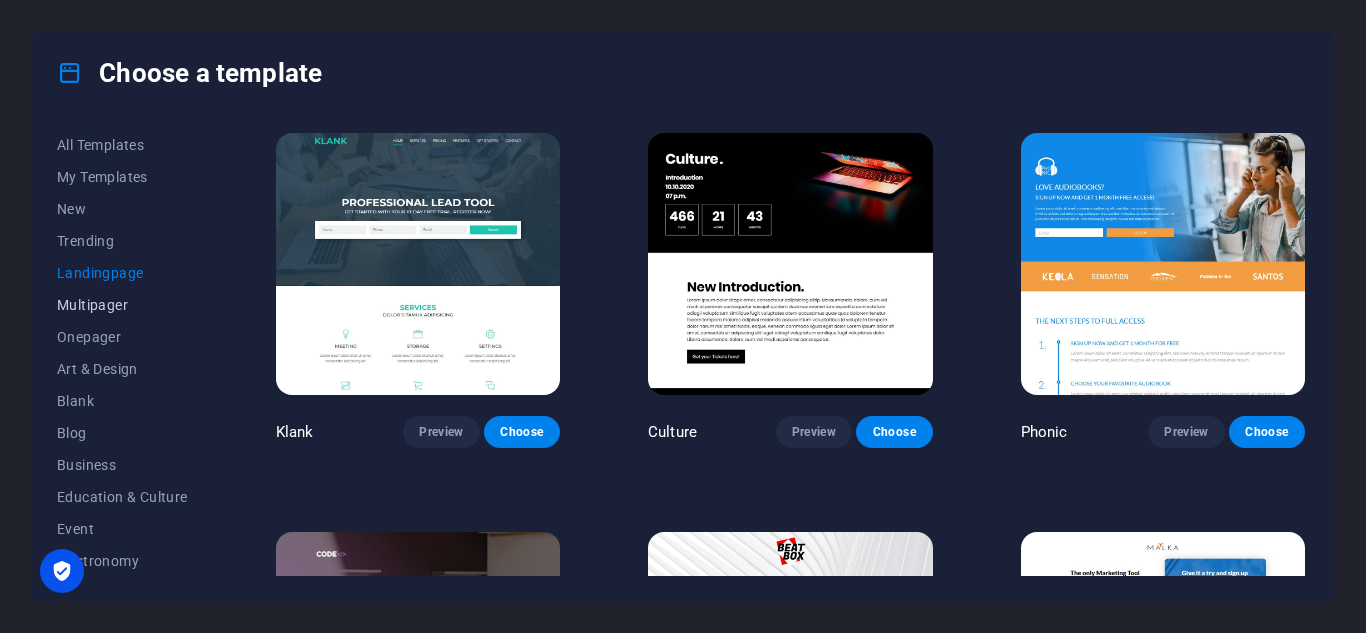 click on "Multipager" at bounding box center [122, 305] 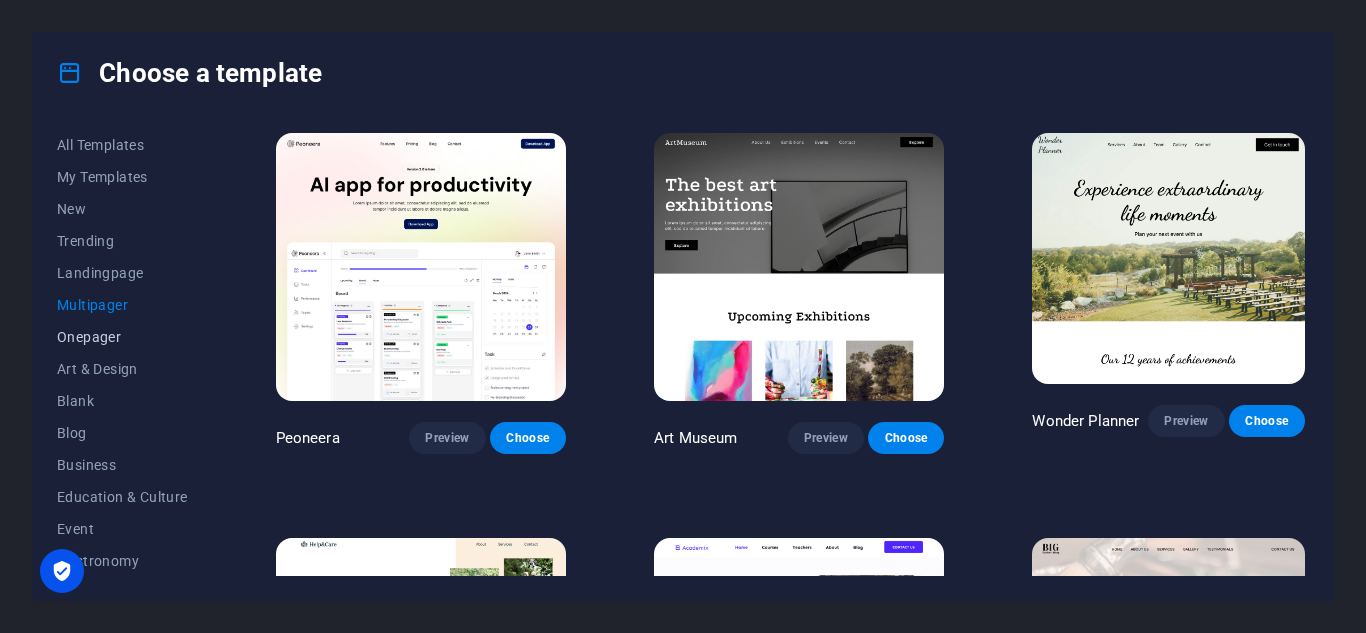 click on "Onepager" at bounding box center [122, 337] 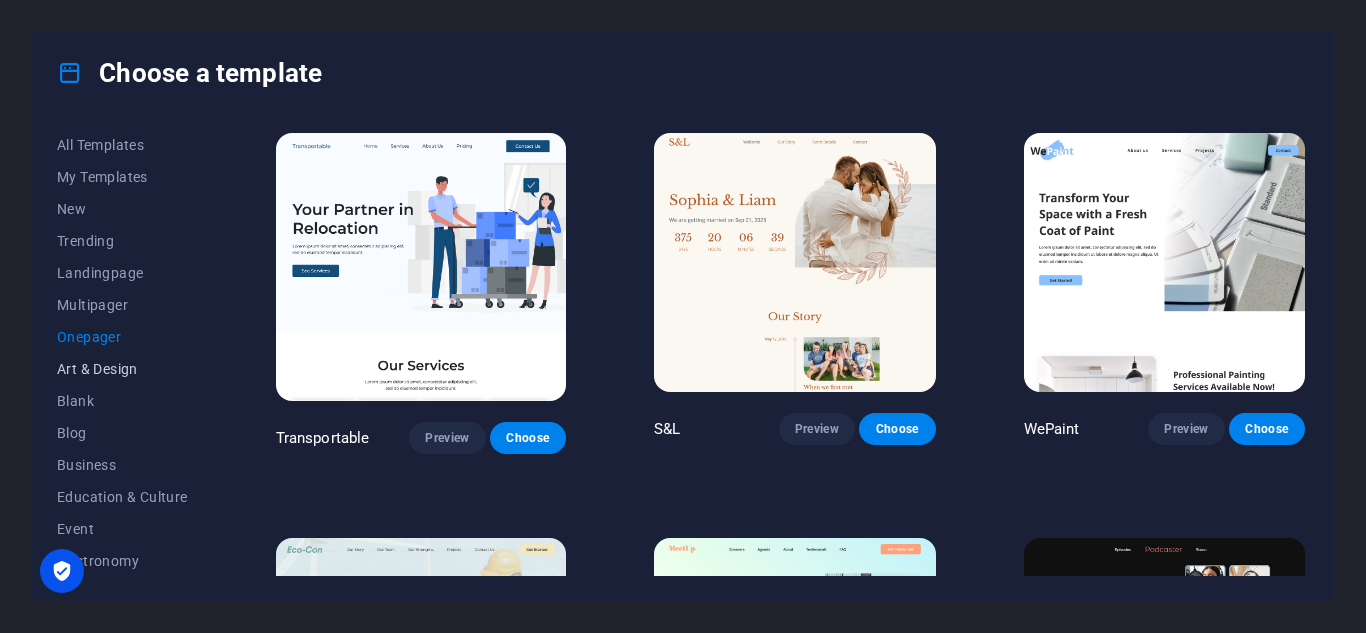 click on "Art & Design" at bounding box center (122, 369) 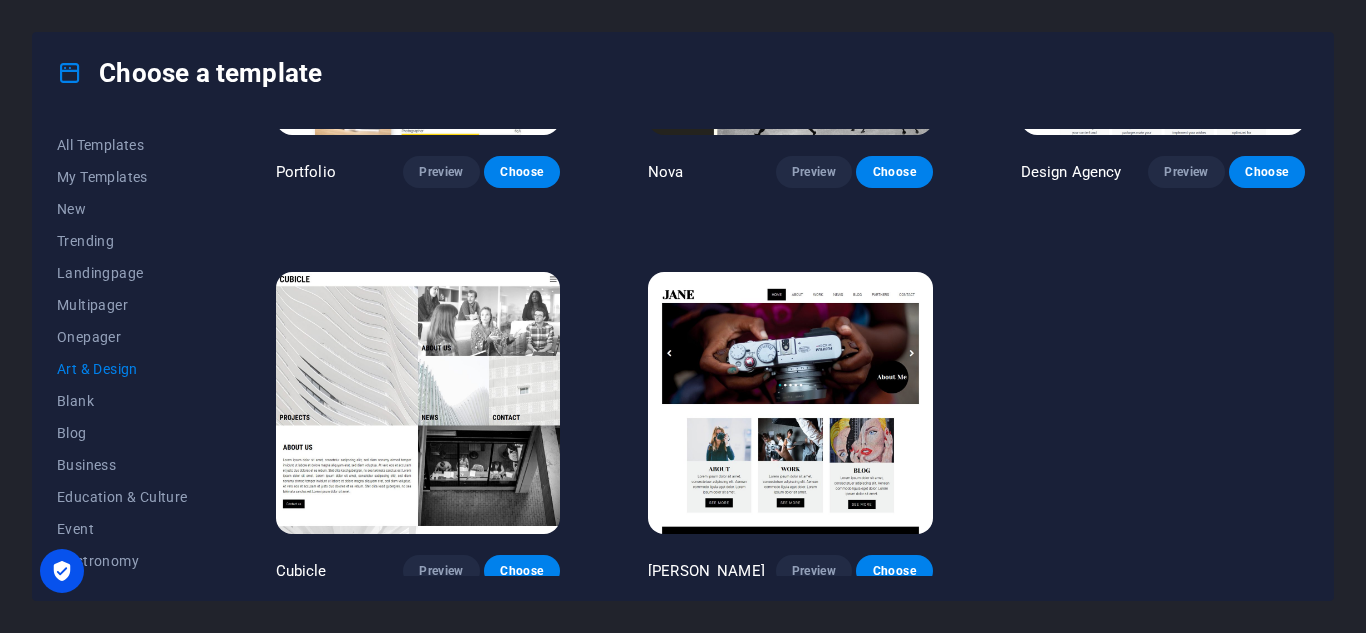 scroll, scrollTop: 0, scrollLeft: 0, axis: both 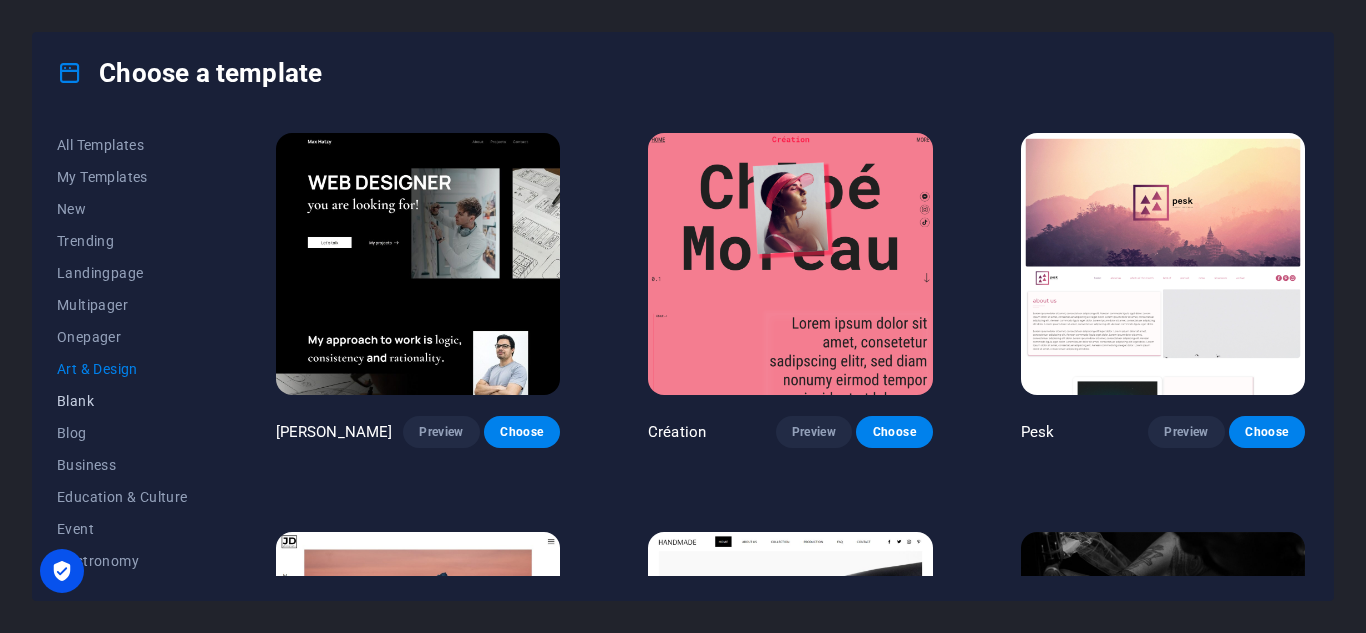 click on "Blank" at bounding box center [122, 401] 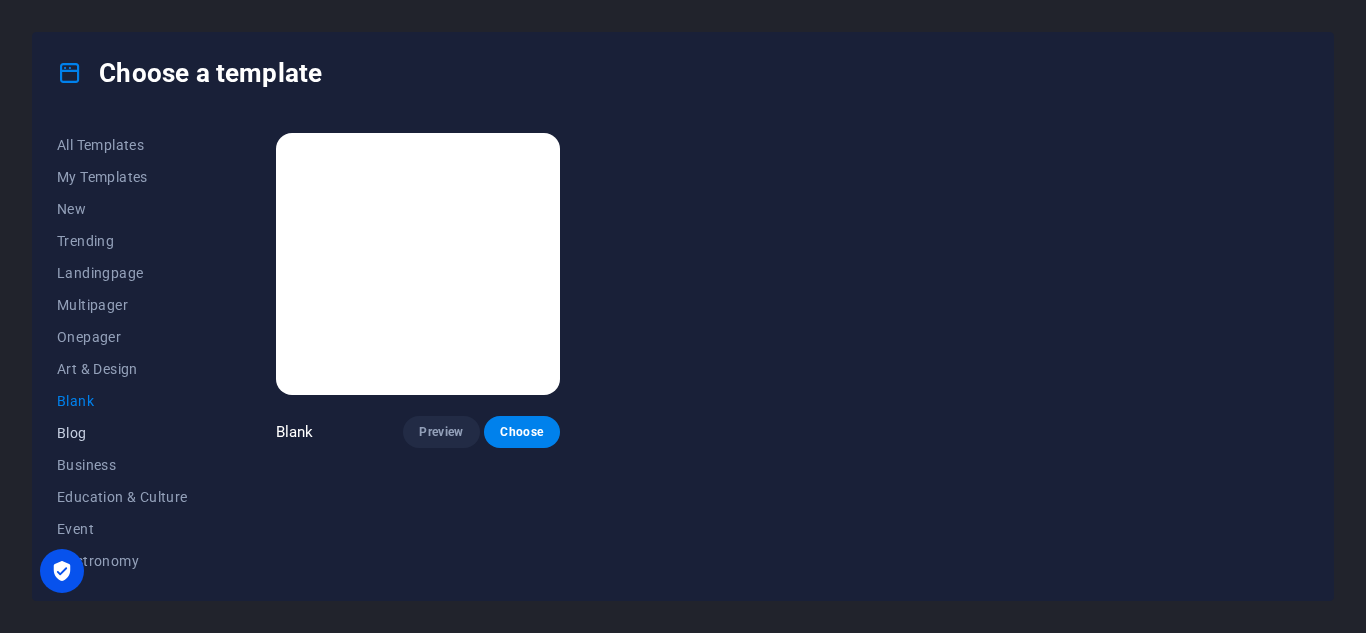 click on "Blog" at bounding box center (122, 433) 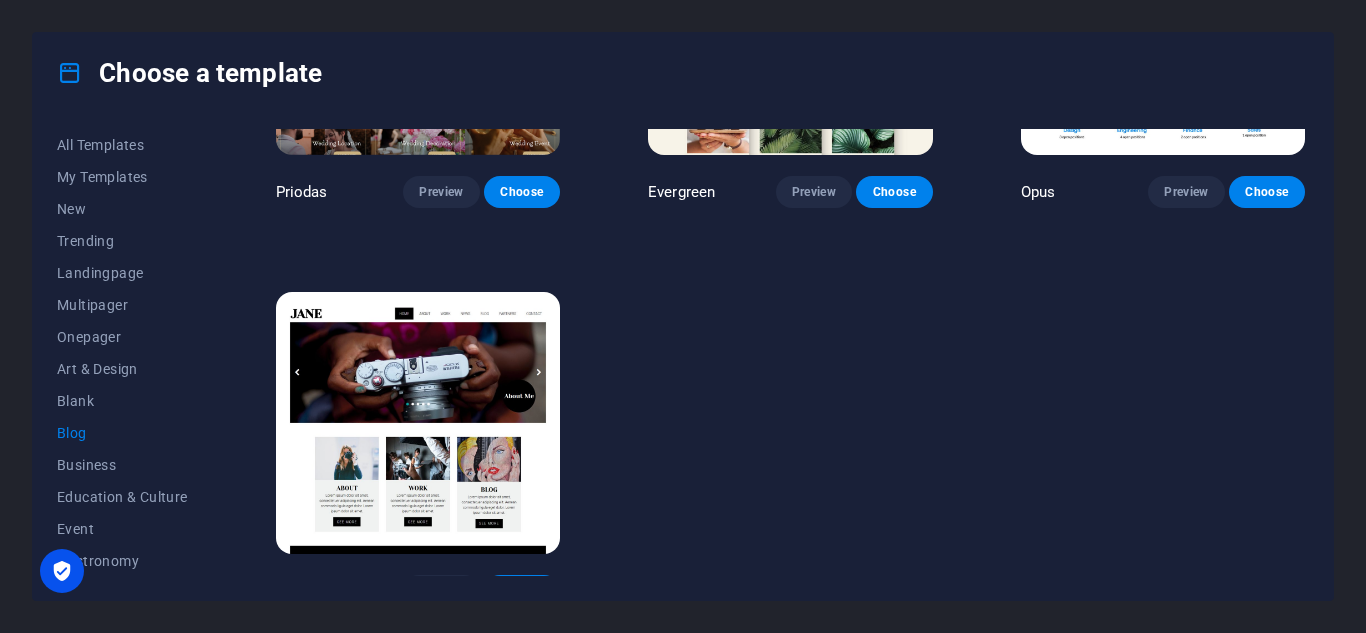 scroll, scrollTop: 2656, scrollLeft: 0, axis: vertical 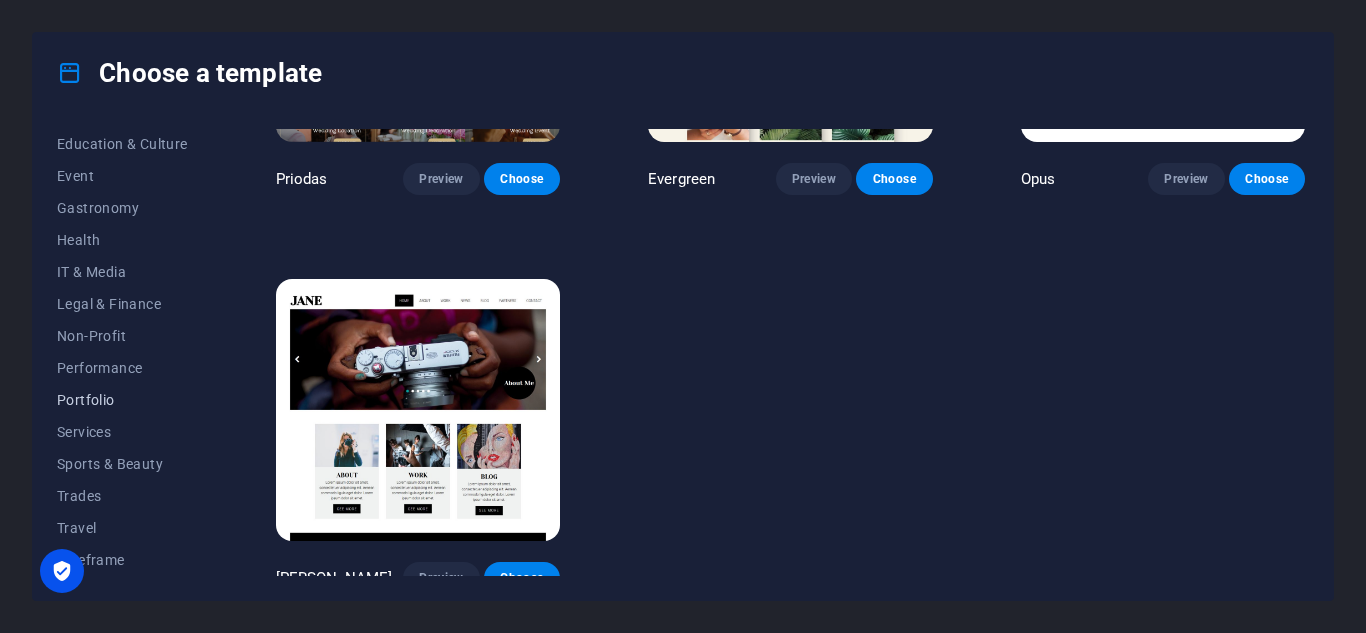 click on "Portfolio" at bounding box center [122, 400] 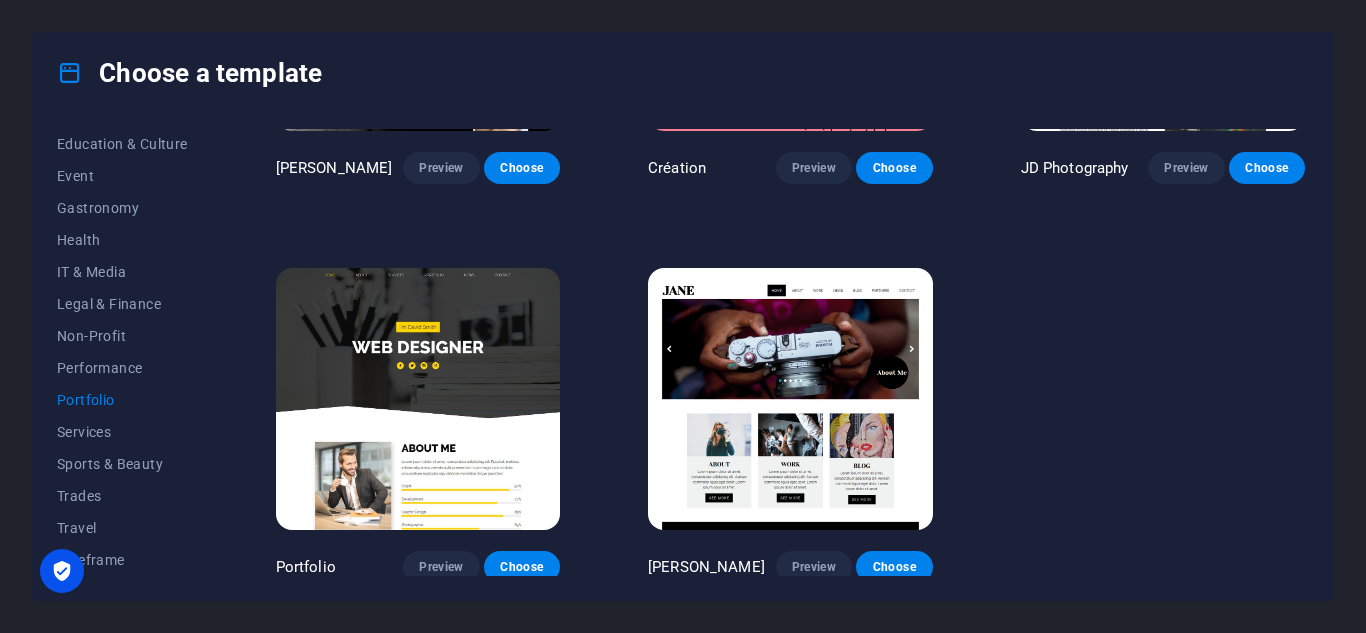 click at bounding box center (418, 399) 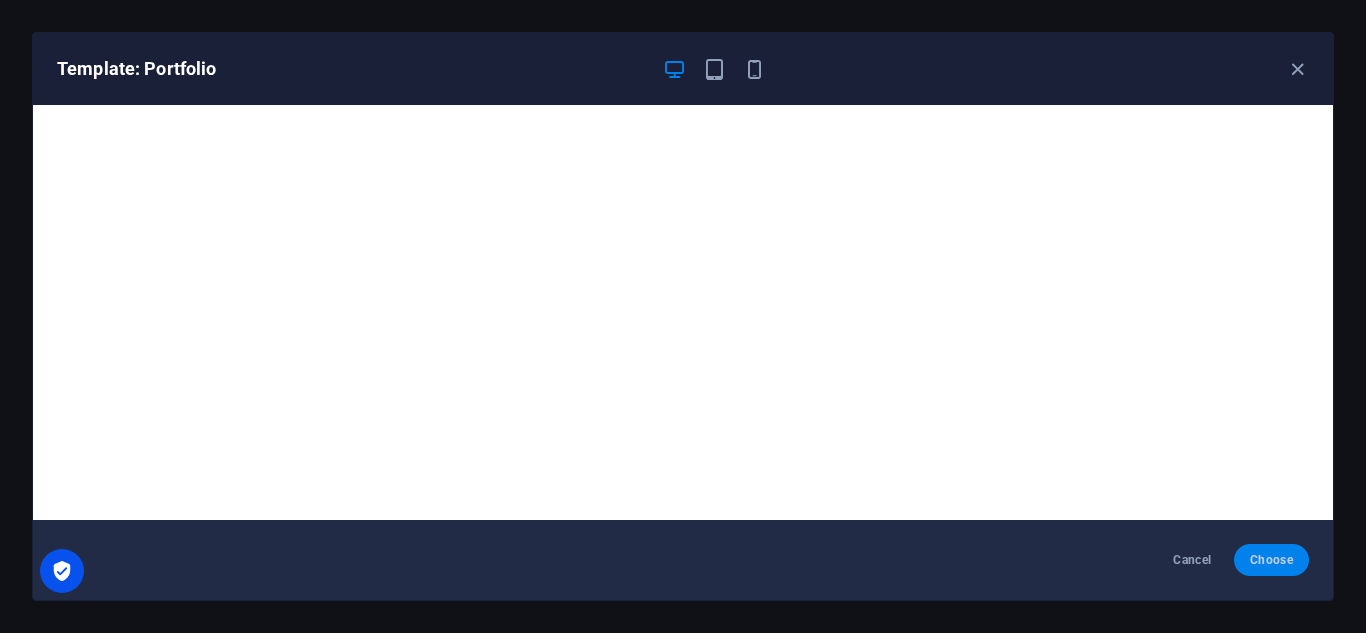 click on "Choose" at bounding box center [1271, 560] 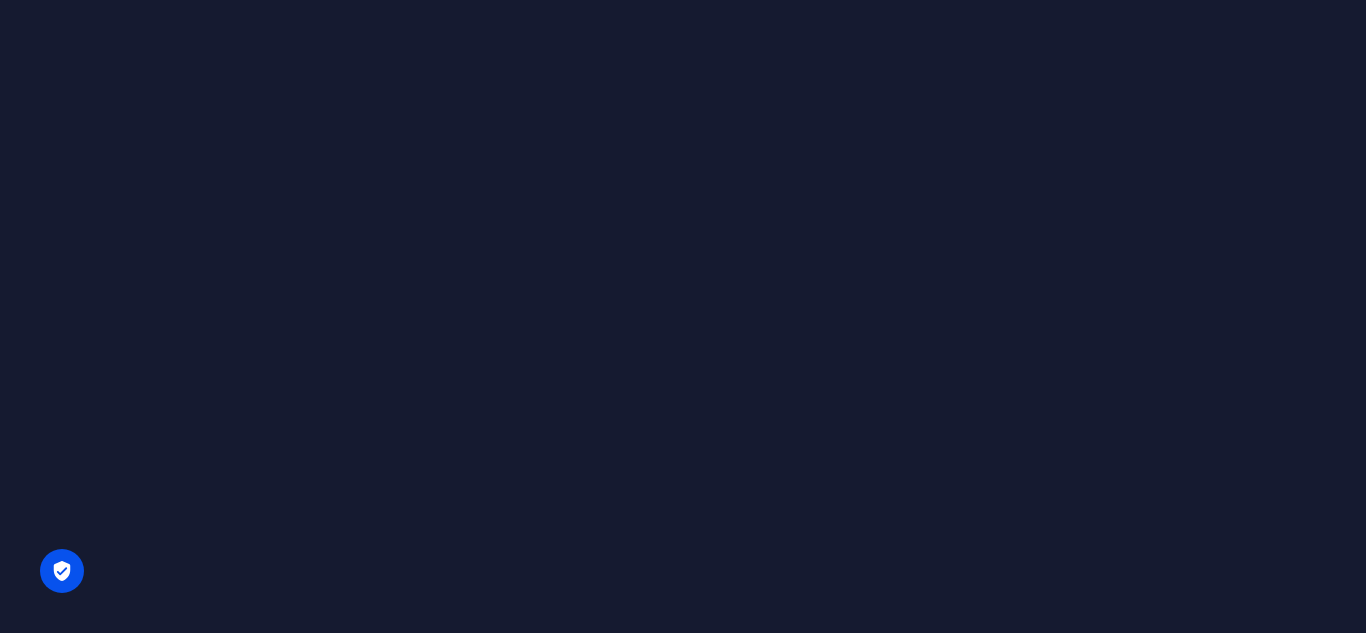 scroll, scrollTop: 0, scrollLeft: 0, axis: both 